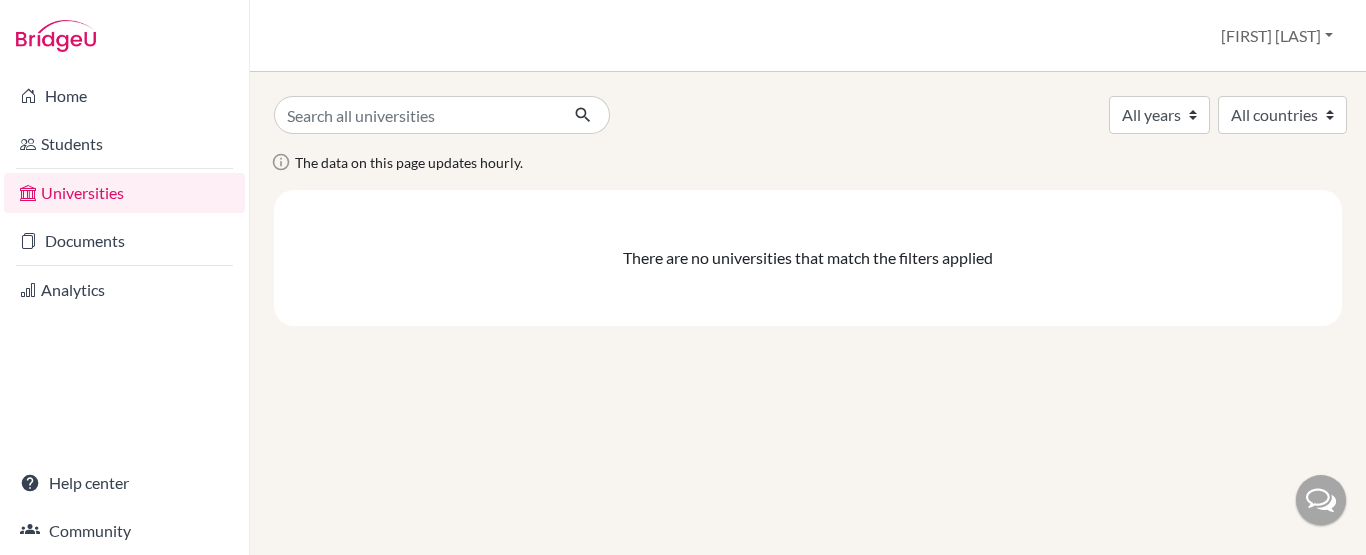 scroll, scrollTop: 0, scrollLeft: 0, axis: both 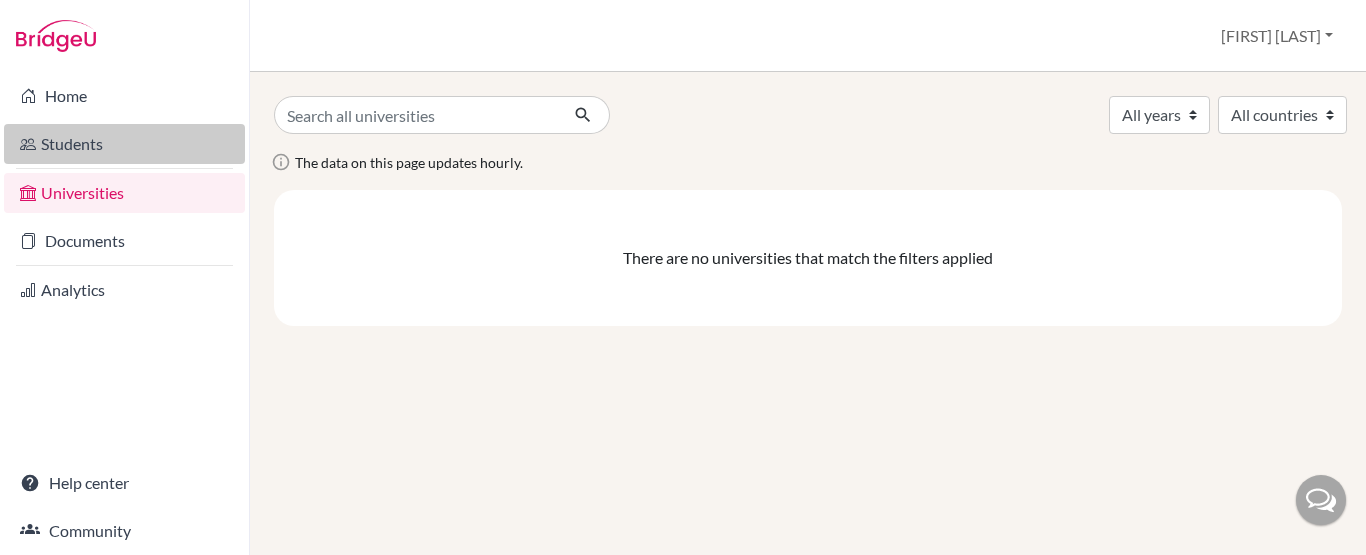 click on "Students" at bounding box center [124, 144] 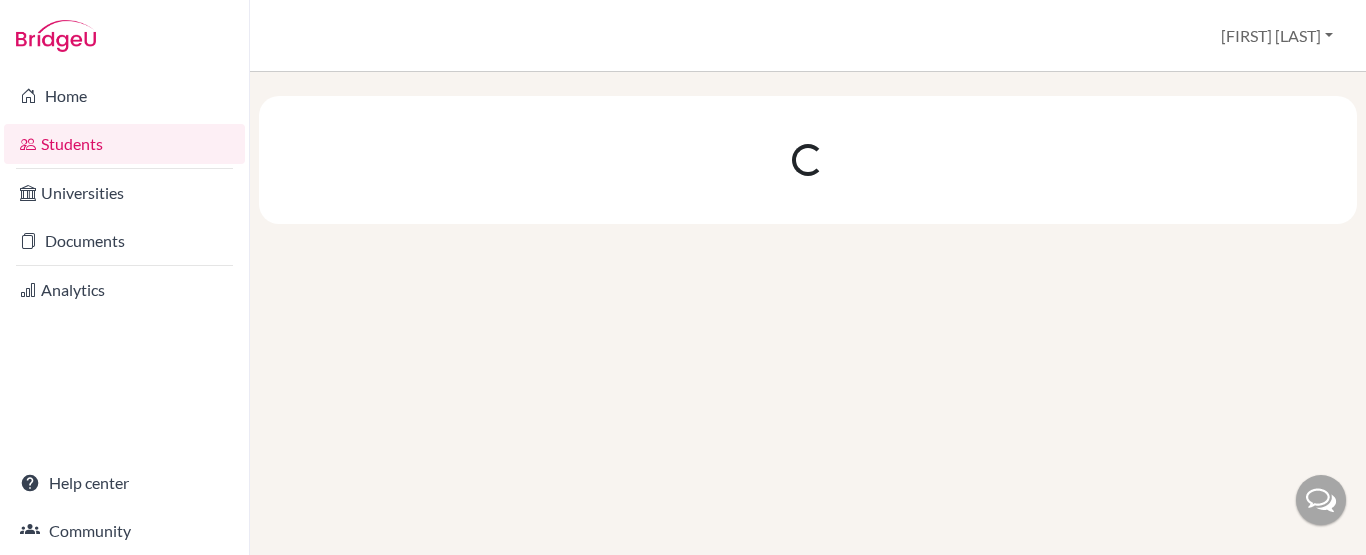 scroll, scrollTop: 0, scrollLeft: 0, axis: both 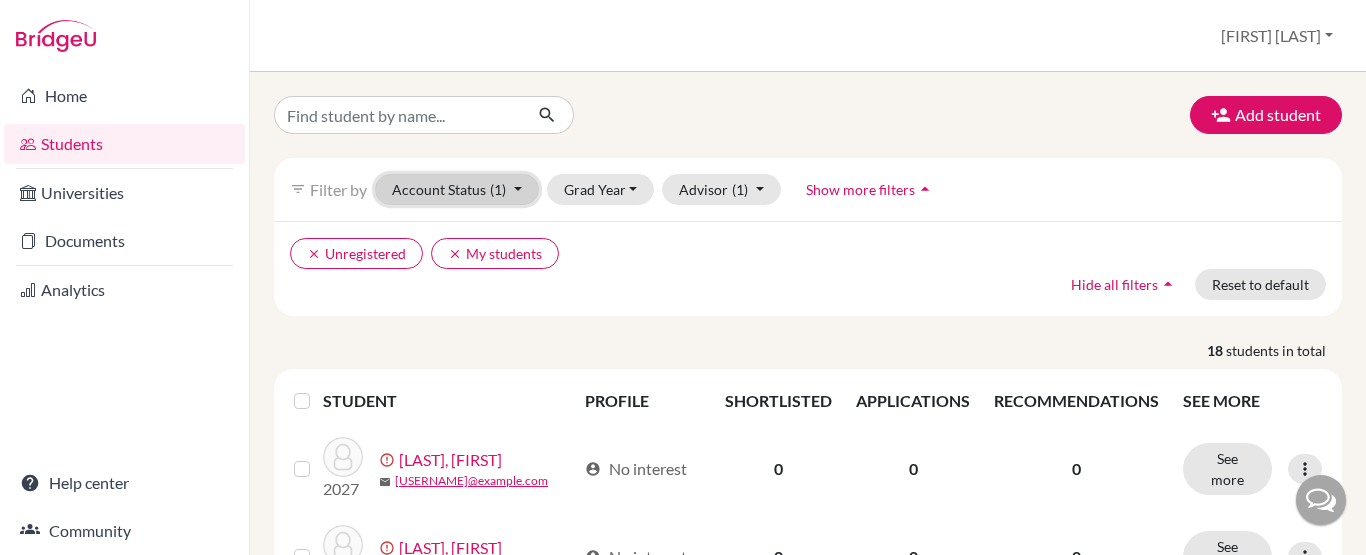 click on "Account Status (1)" at bounding box center (457, 189) 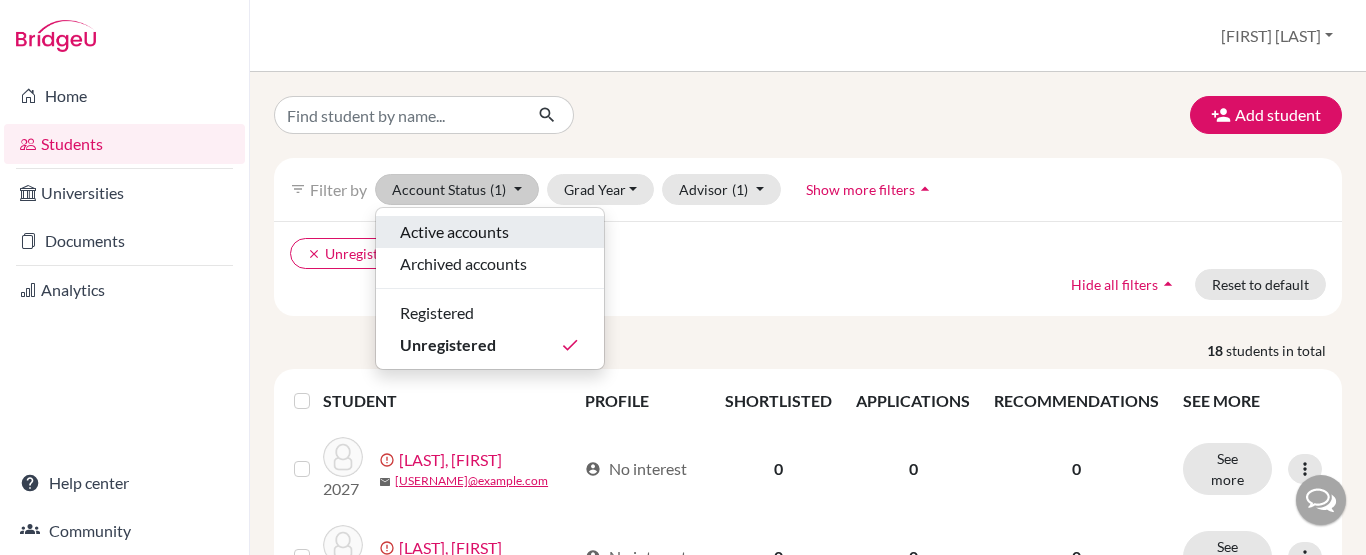click on "Active accounts" at bounding box center (454, 232) 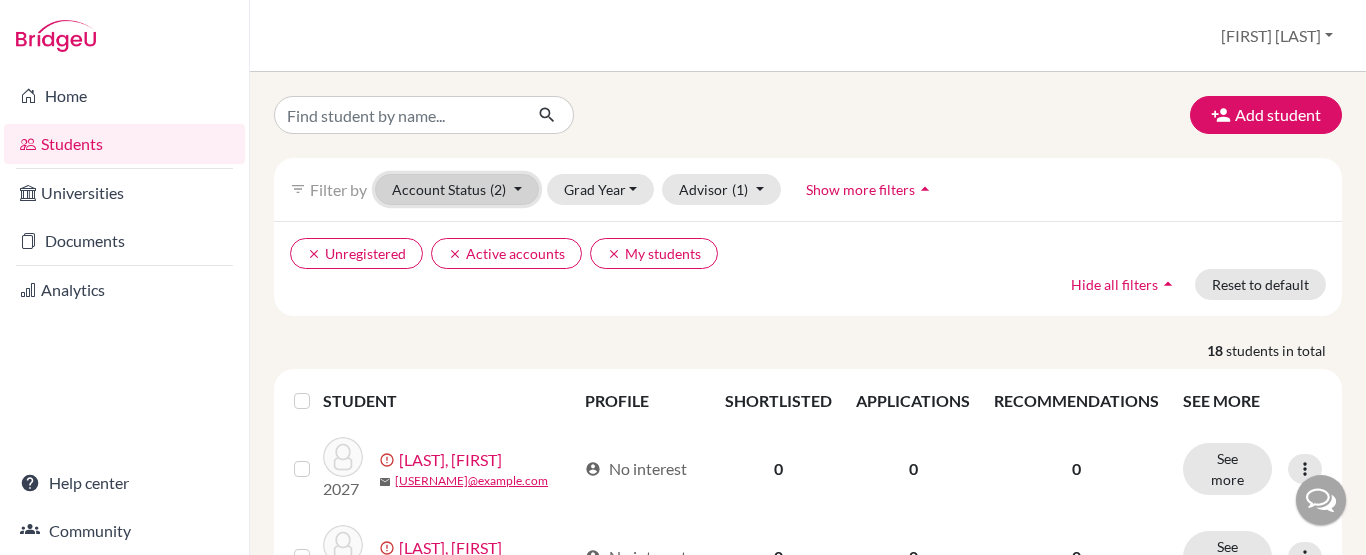 click on "(2)" at bounding box center [498, 189] 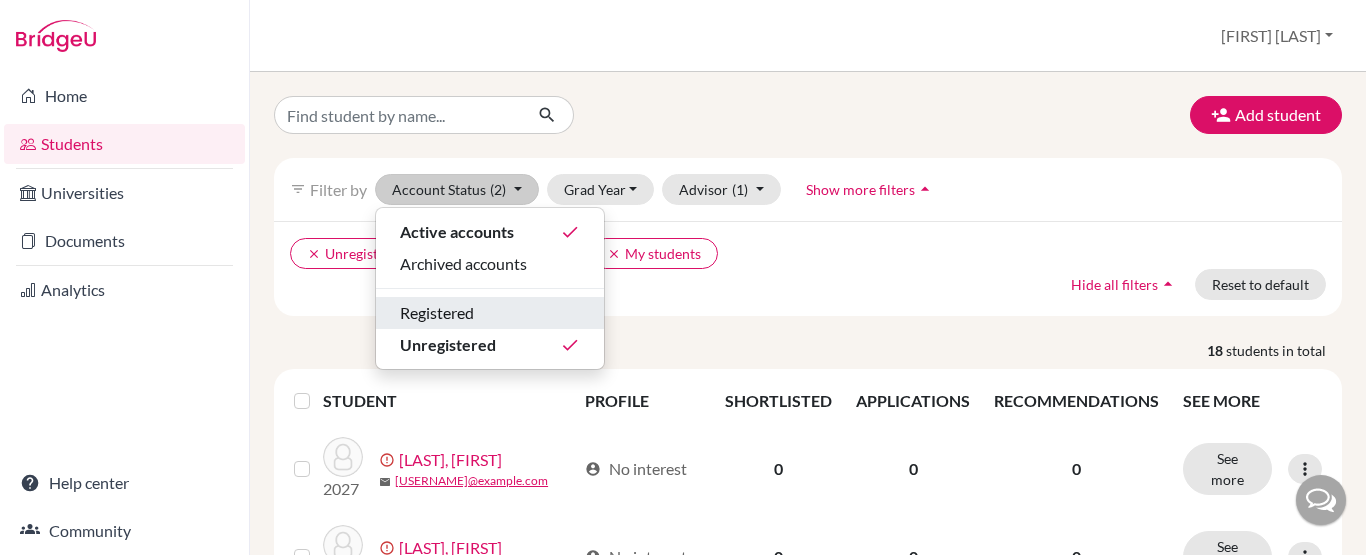 click on "Registered" at bounding box center (437, 313) 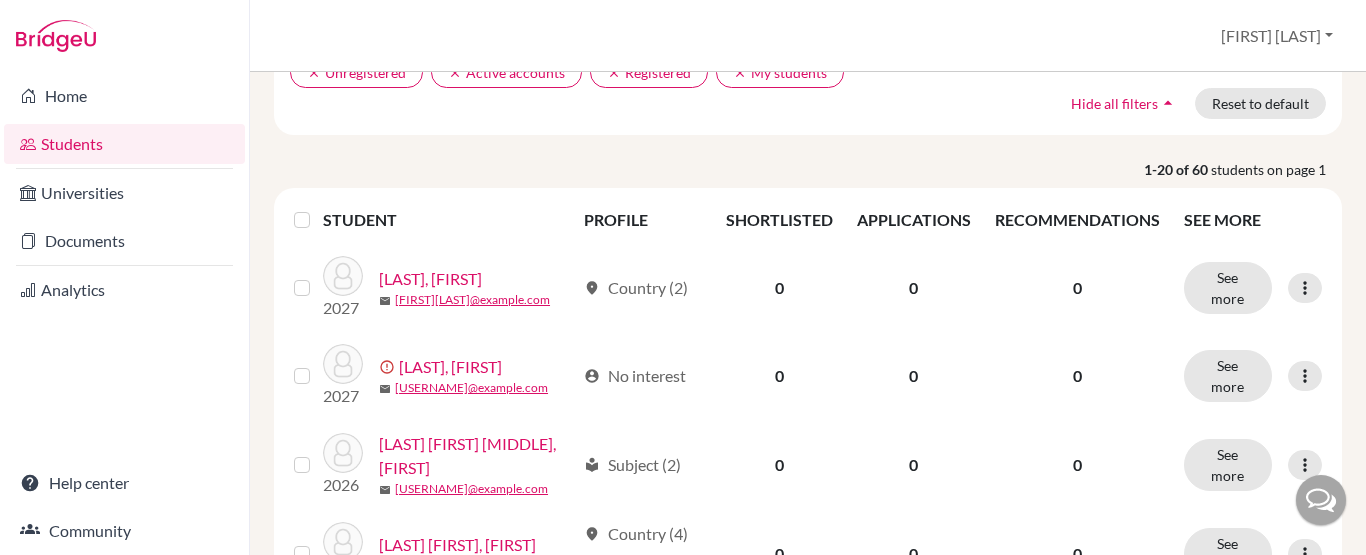scroll, scrollTop: 182, scrollLeft: 0, axis: vertical 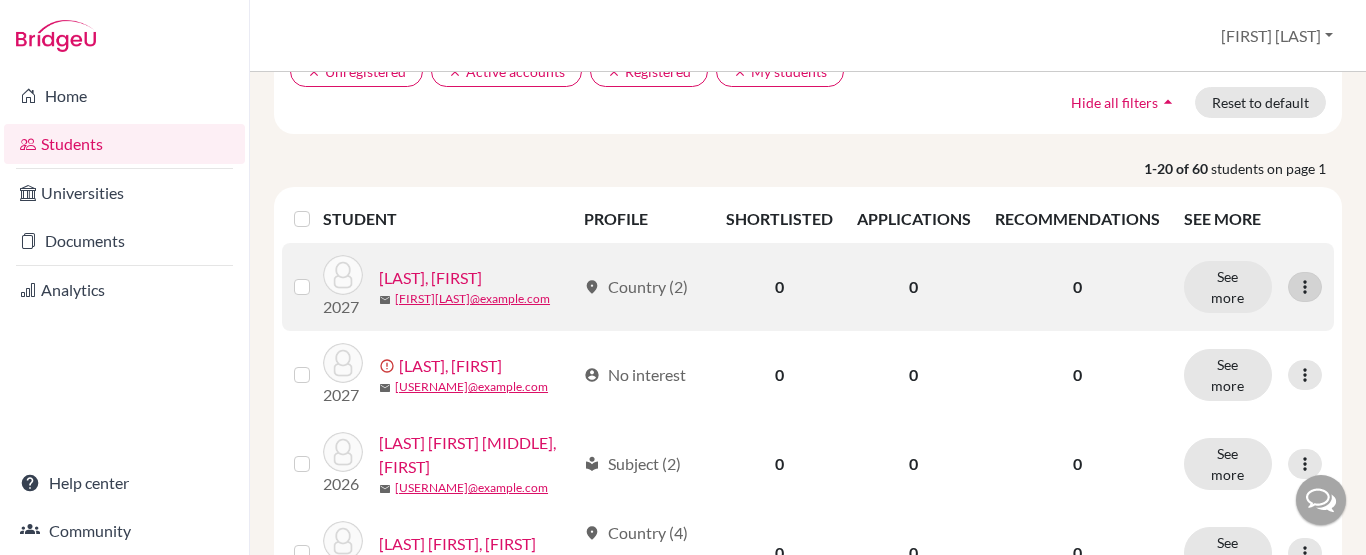 click at bounding box center [1305, 287] 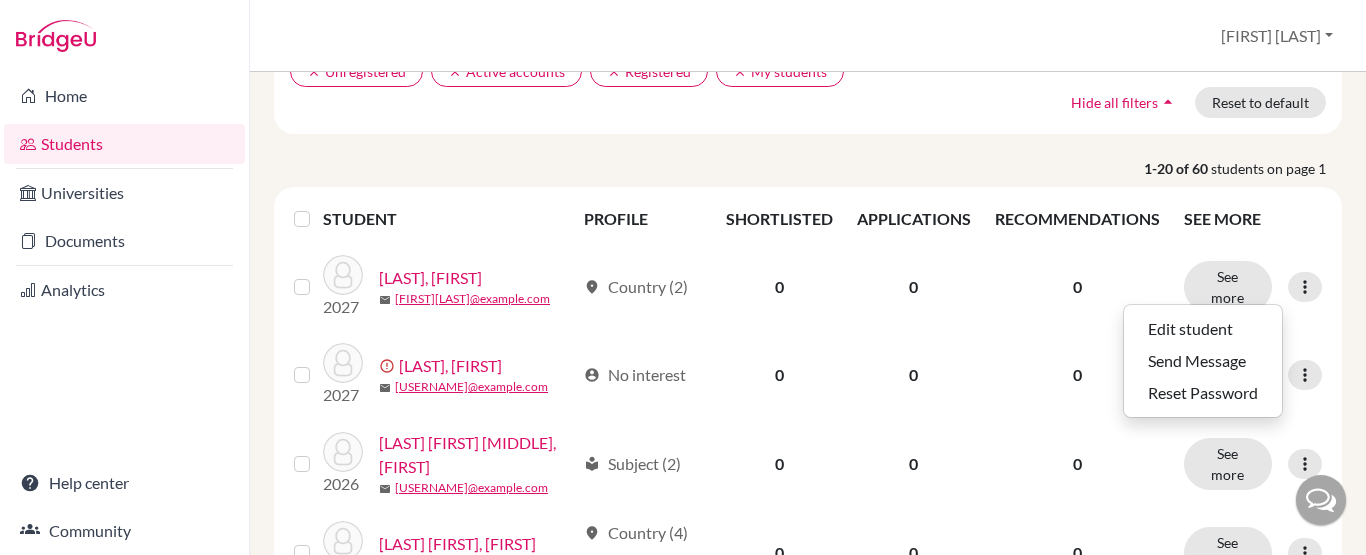 scroll, scrollTop: 604, scrollLeft: 0, axis: vertical 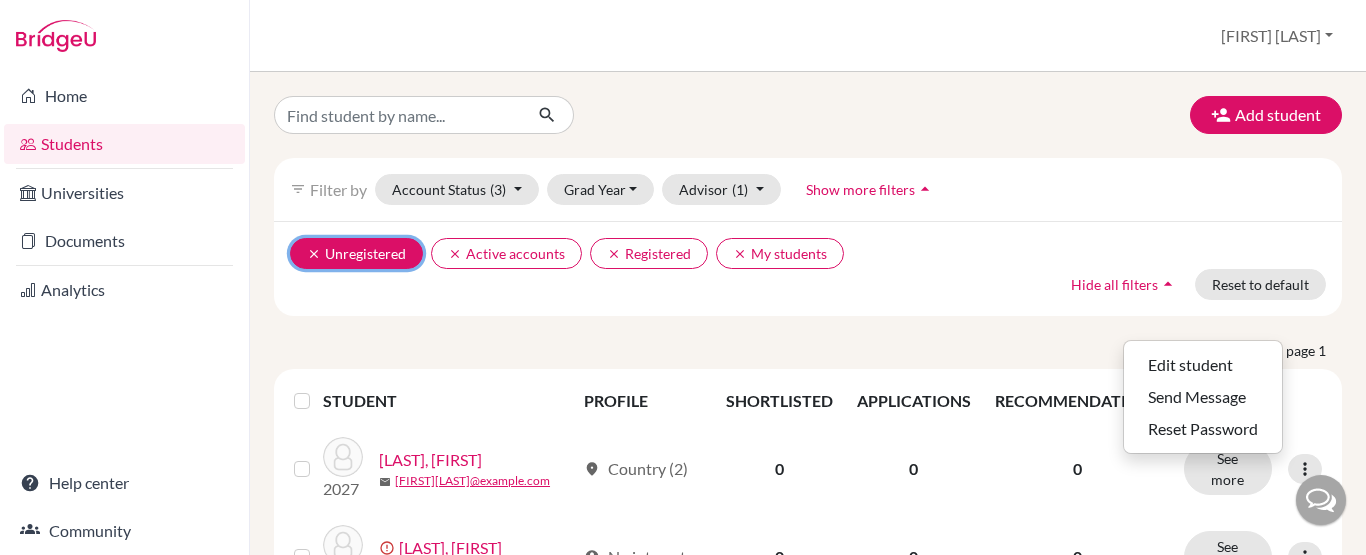 click on "clear" at bounding box center [314, 254] 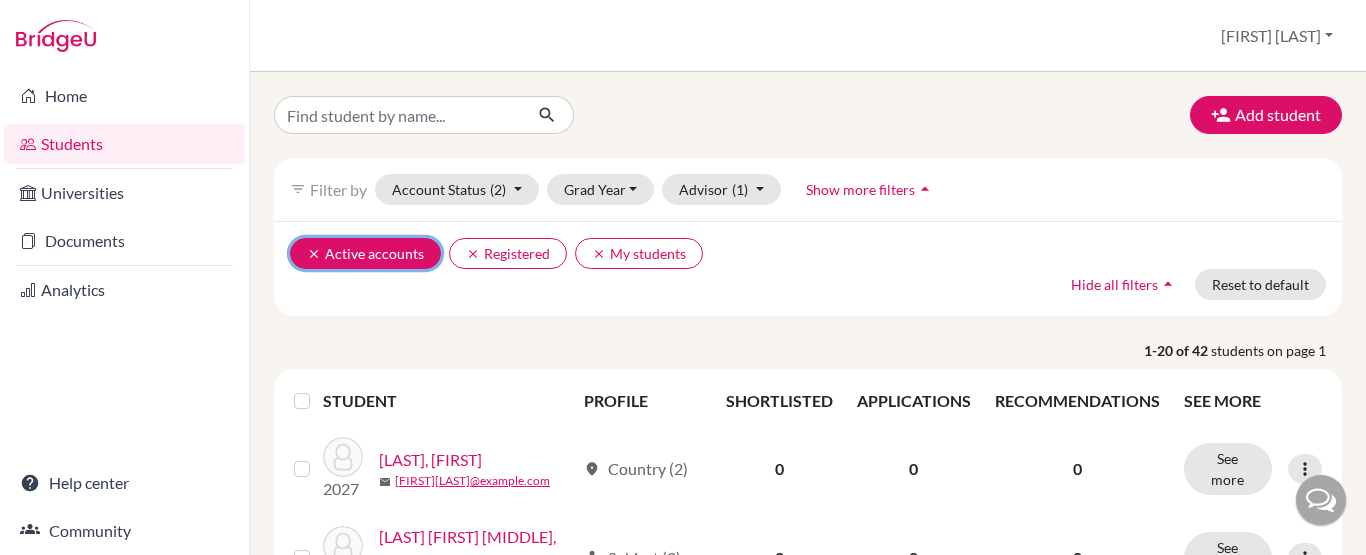click on "clear" at bounding box center (314, 254) 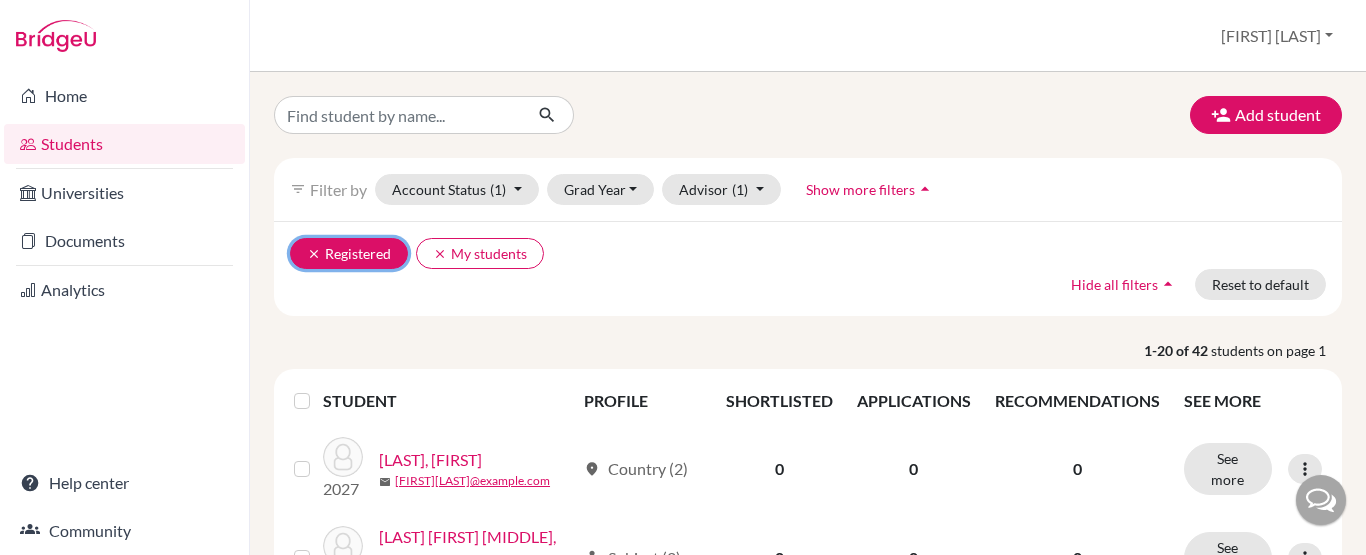 click on "clear" at bounding box center (314, 254) 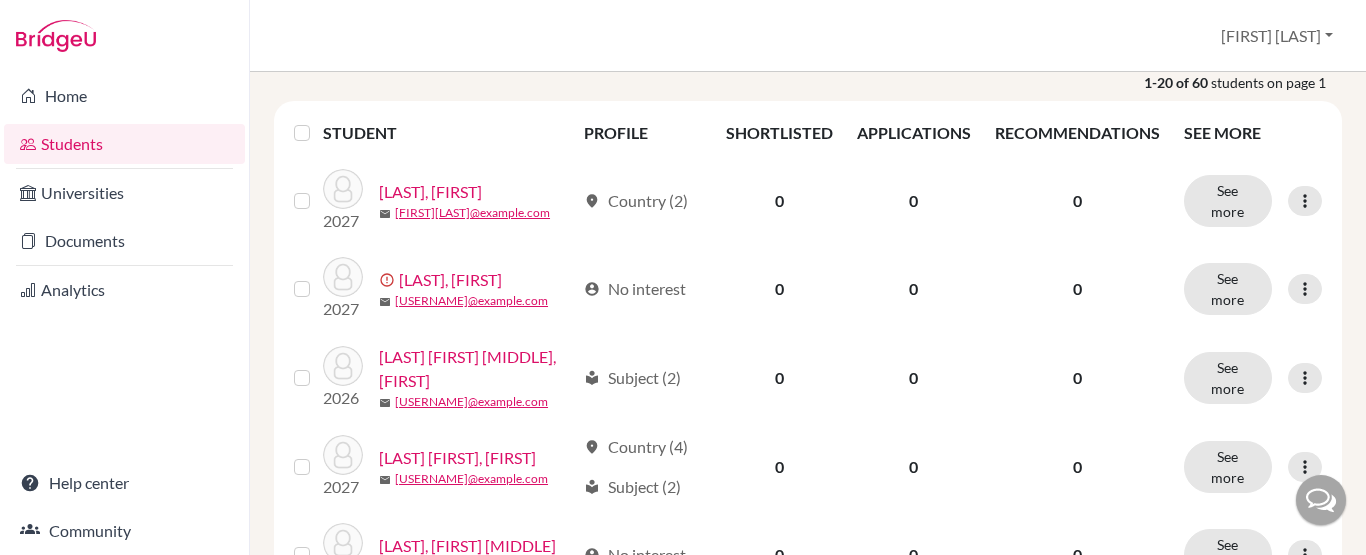 scroll, scrollTop: 269, scrollLeft: 0, axis: vertical 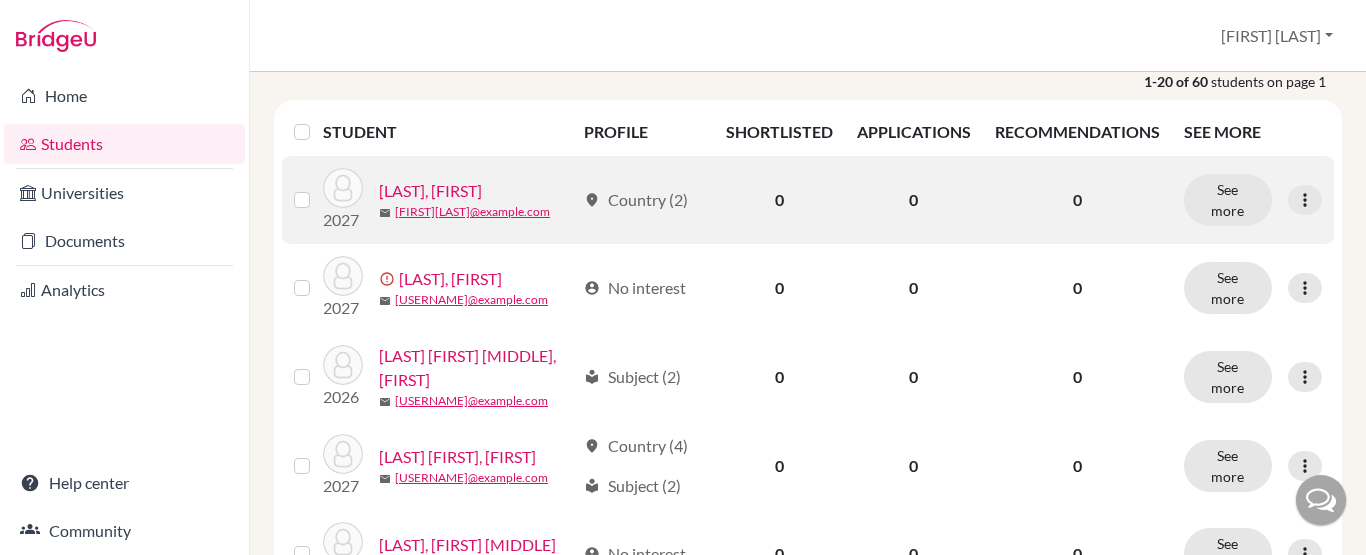 click on "Aira, Dewi" at bounding box center [430, 191] 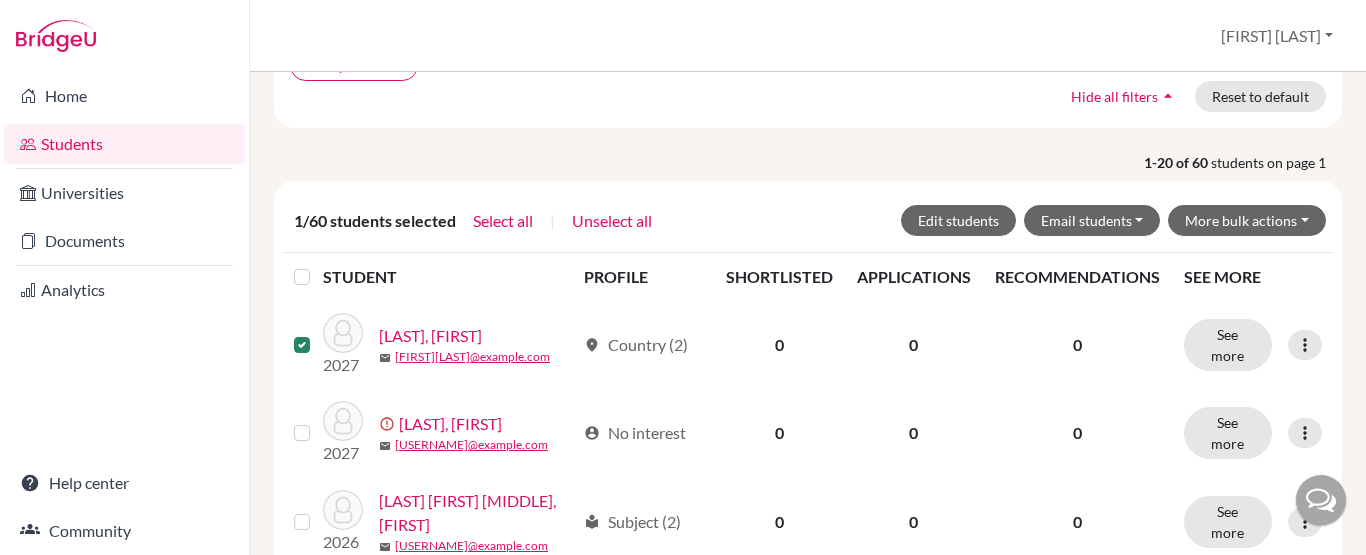 scroll, scrollTop: 200, scrollLeft: 0, axis: vertical 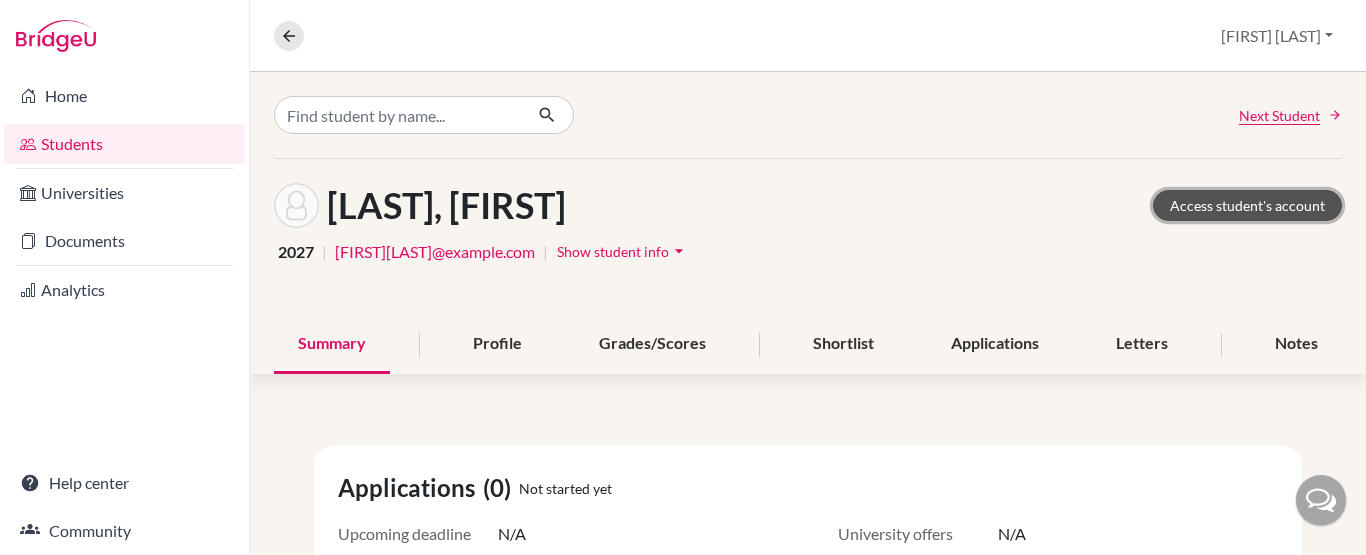 click on "Access student's account" at bounding box center (1247, 205) 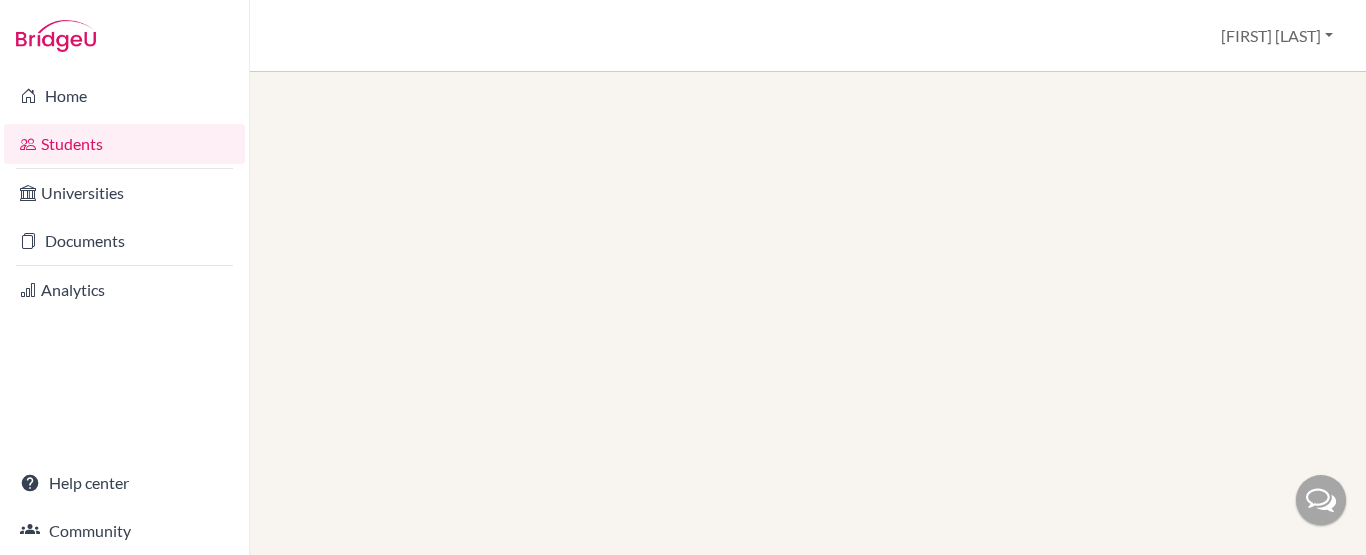 scroll, scrollTop: 0, scrollLeft: 0, axis: both 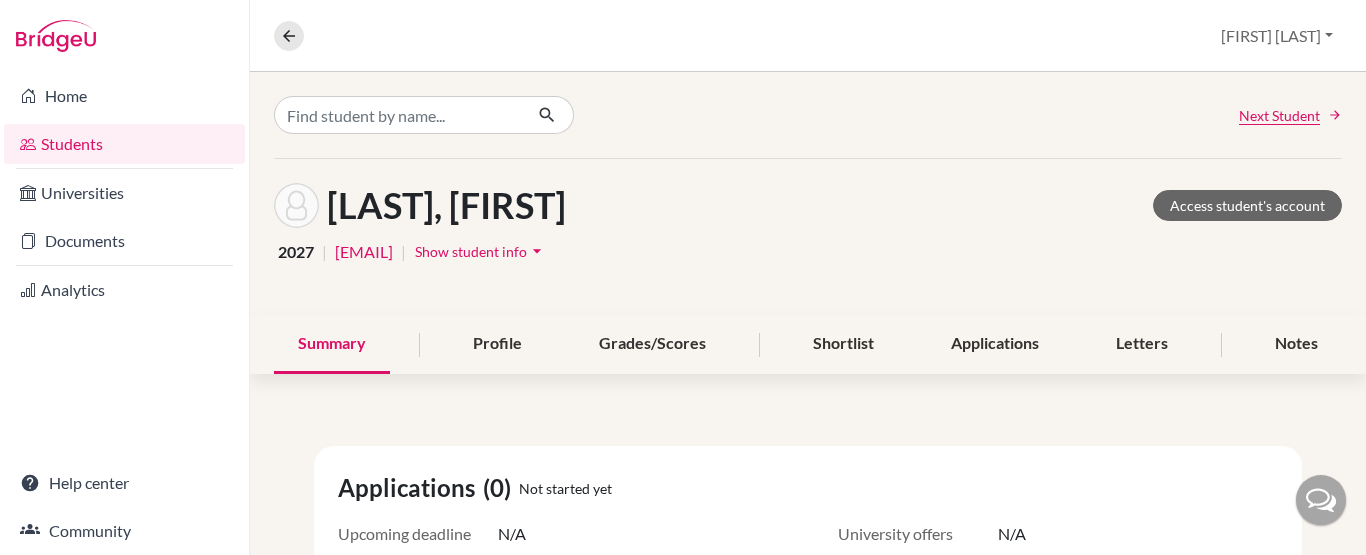 click on "arrow_drop_down" at bounding box center (537, 251) 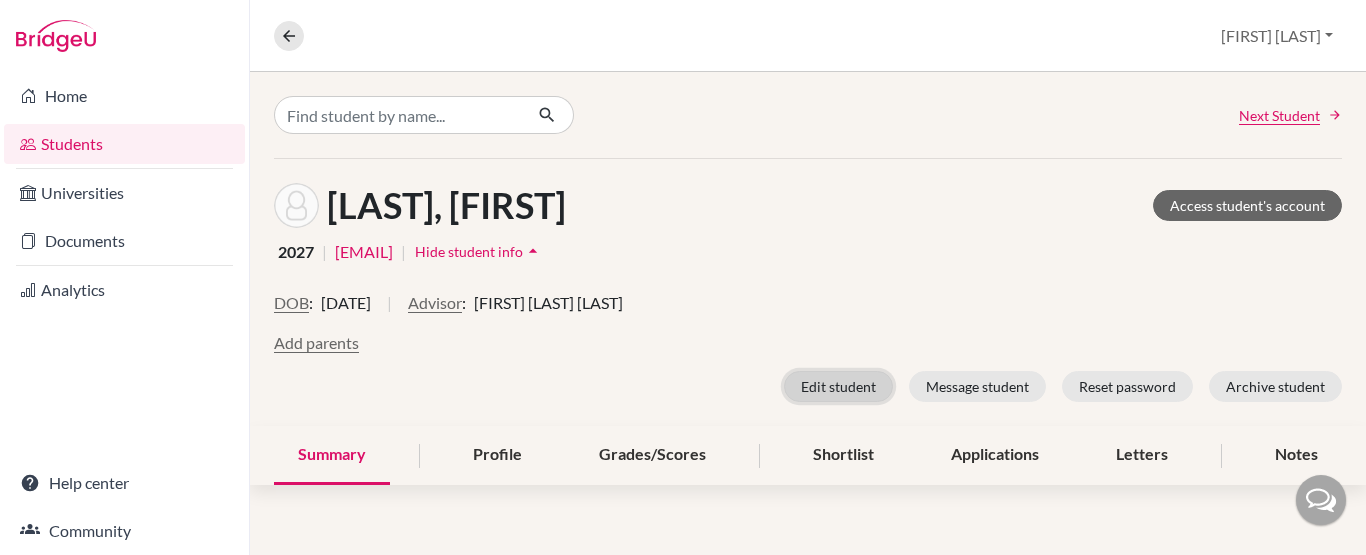 click on "Edit student" at bounding box center [838, 386] 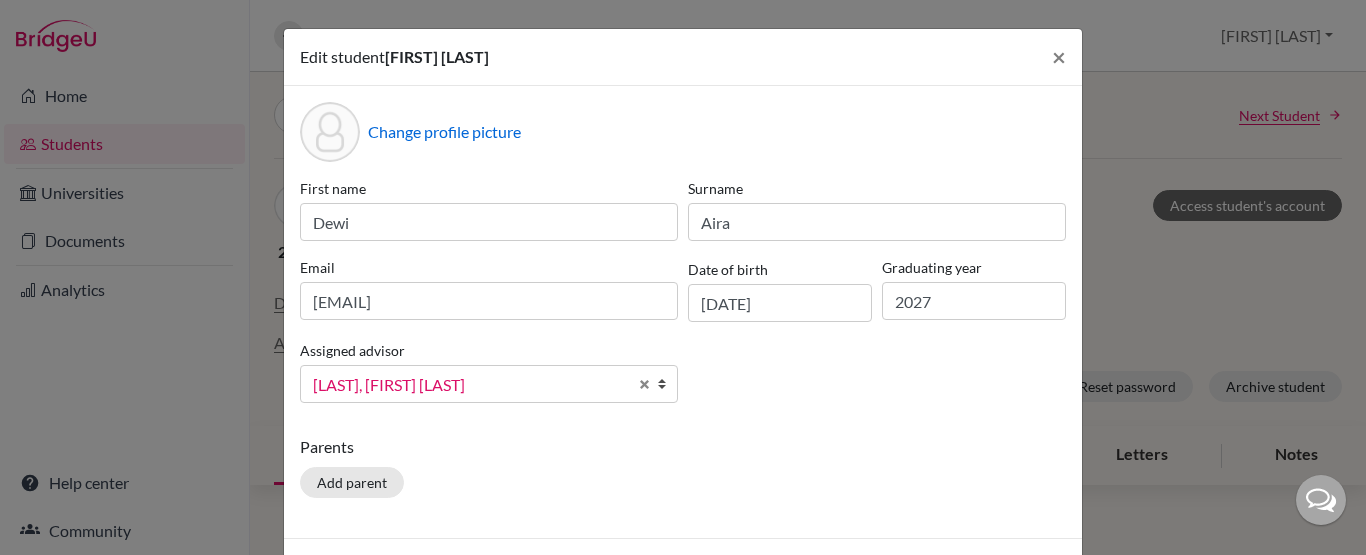 scroll, scrollTop: 76, scrollLeft: 0, axis: vertical 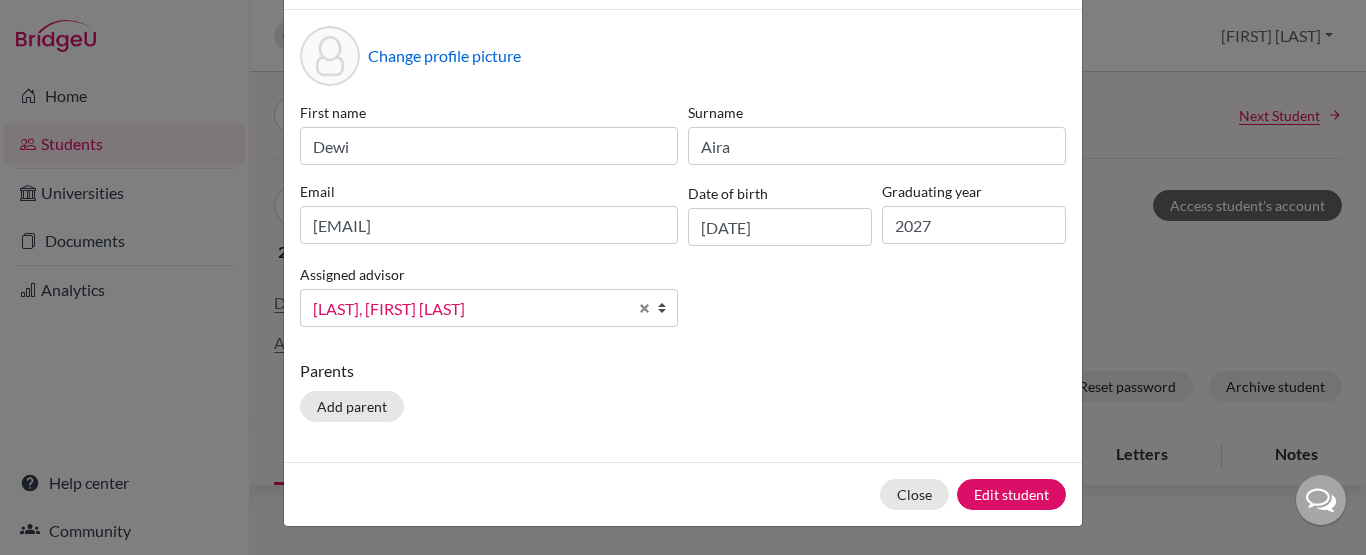 click on "Edit student Dewi Aira × Change profile picture First name Dewi Surname Aira Email dewiairasalsabila@gmail.com Date of birth 25/09/2009 Graduating year 2027 Assigned advisor Kurnia, Rizky Nidya
Kurnia, Rizky Nidya
Parents Add parent Close Edit student" 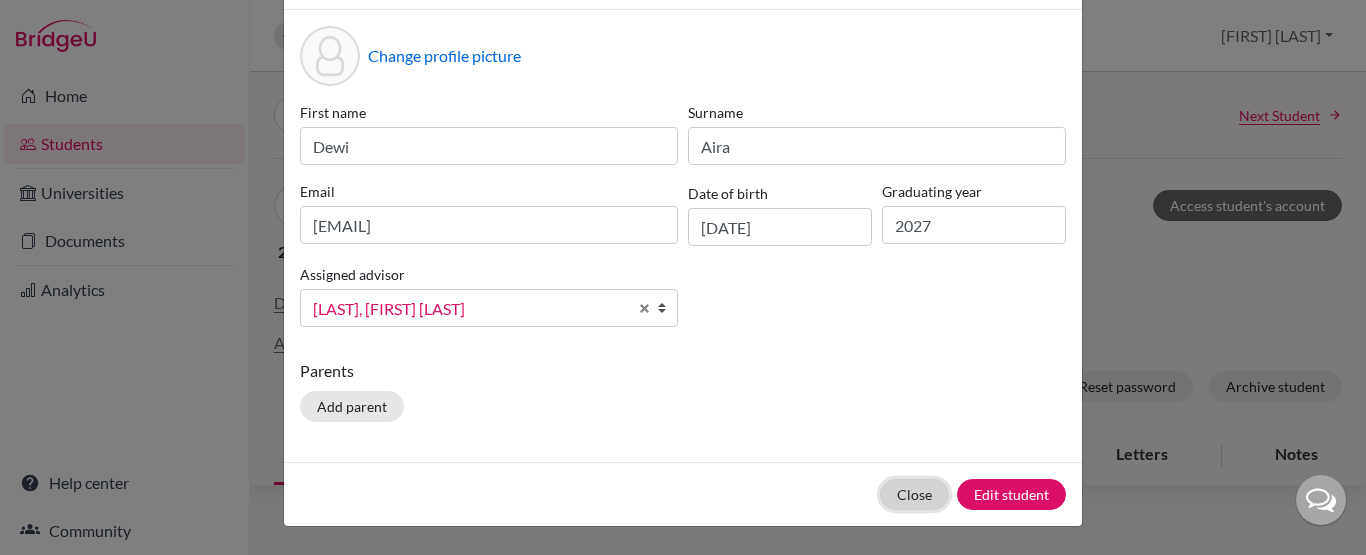 click on "Close" at bounding box center [914, 494] 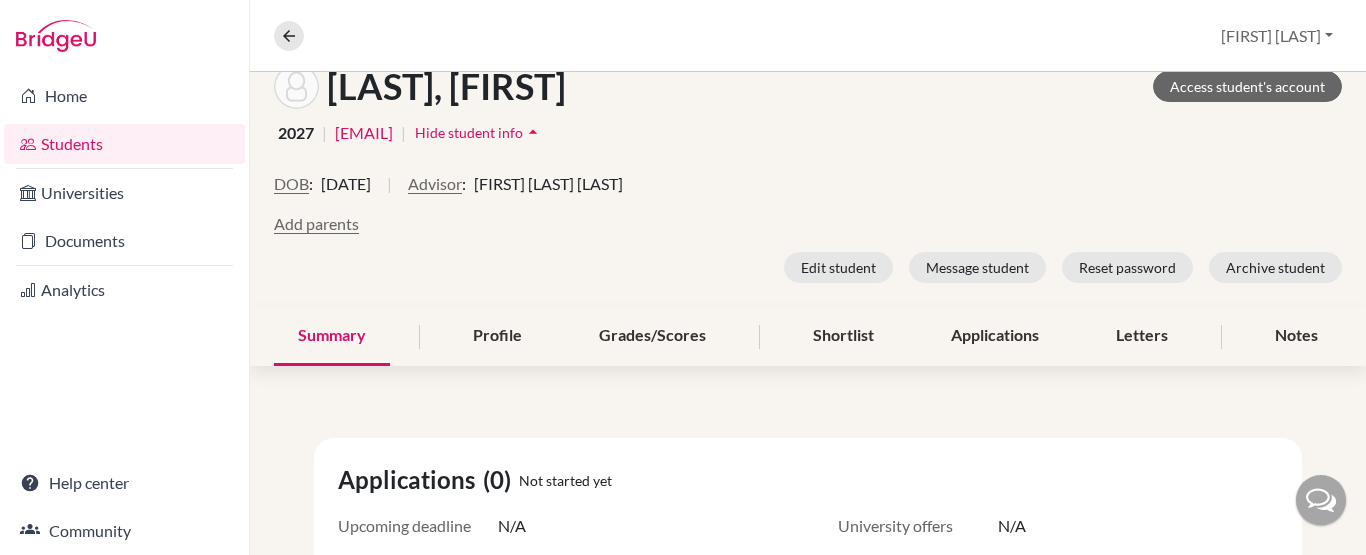 scroll, scrollTop: 107, scrollLeft: 0, axis: vertical 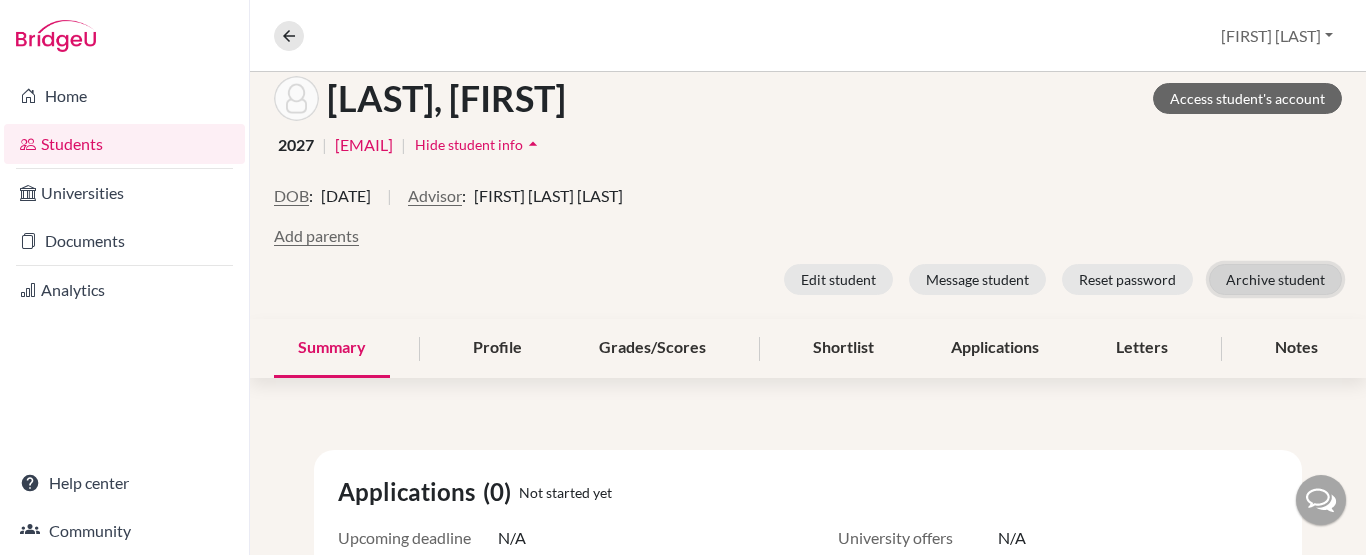 click on "Archive student" 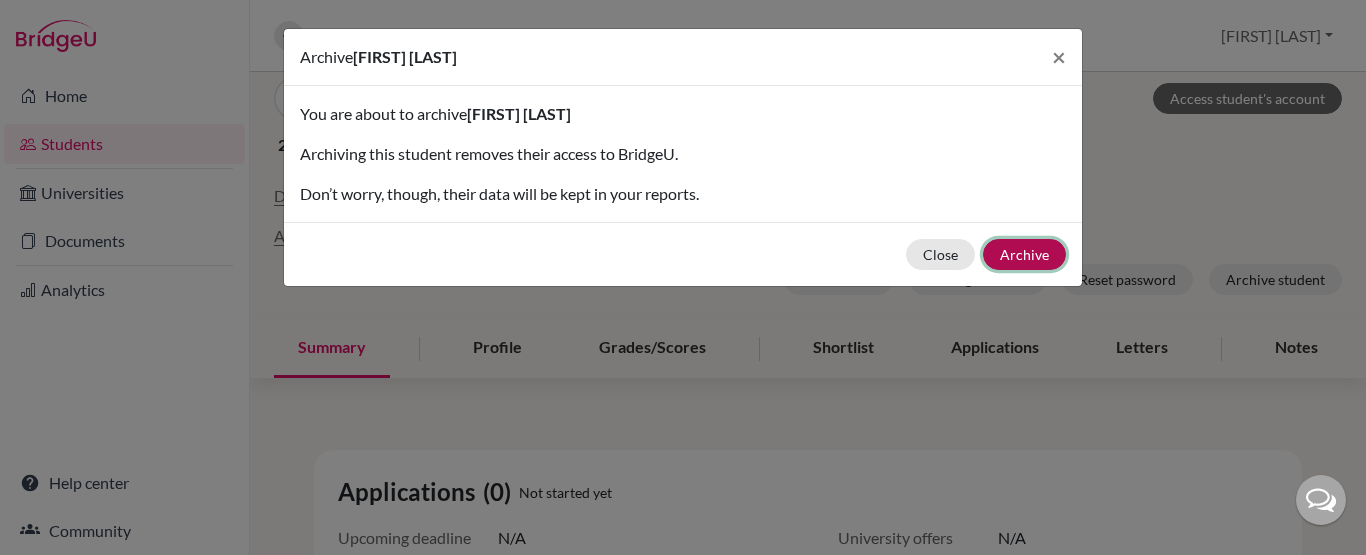 click on "Archive" at bounding box center (1024, 254) 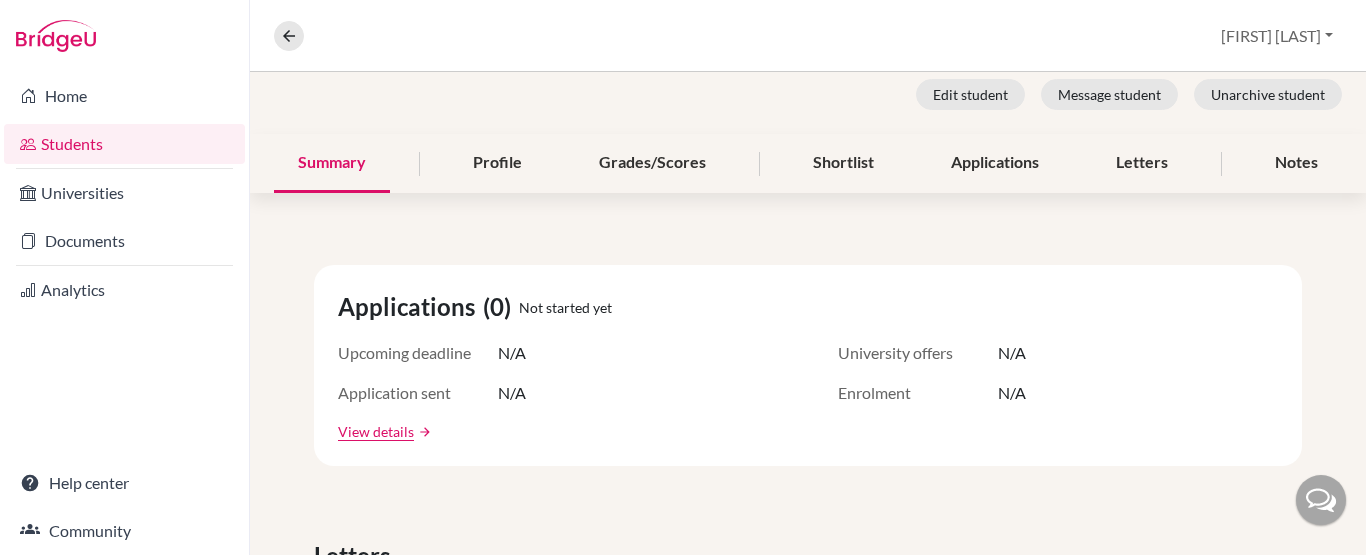 scroll, scrollTop: 0, scrollLeft: 0, axis: both 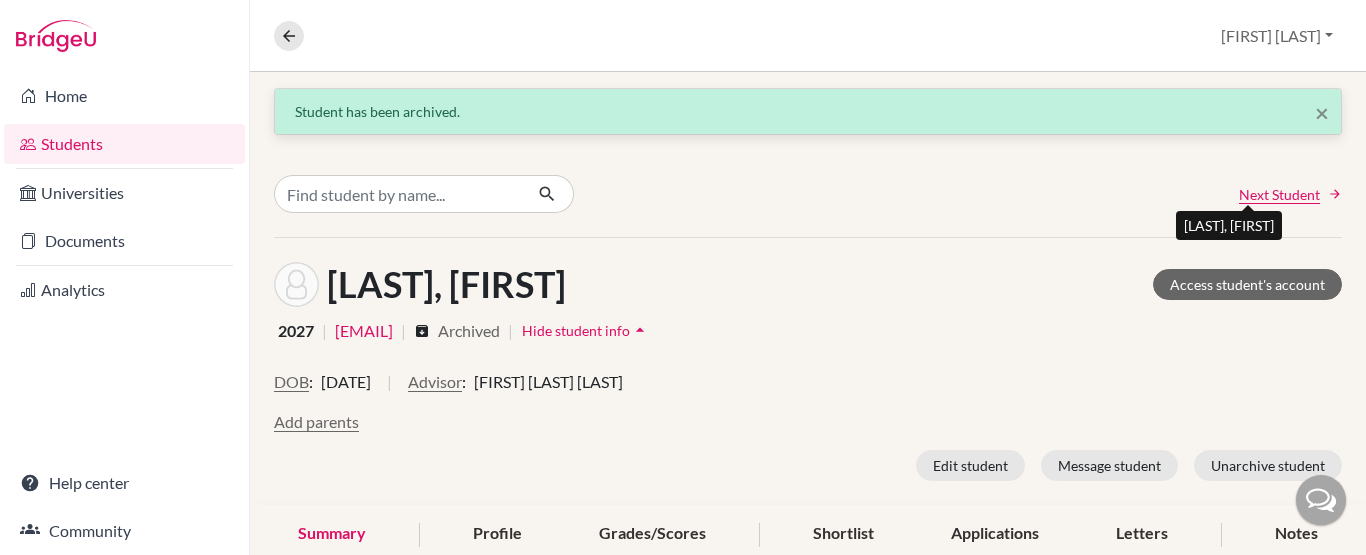click on "Next Student" at bounding box center (1279, 194) 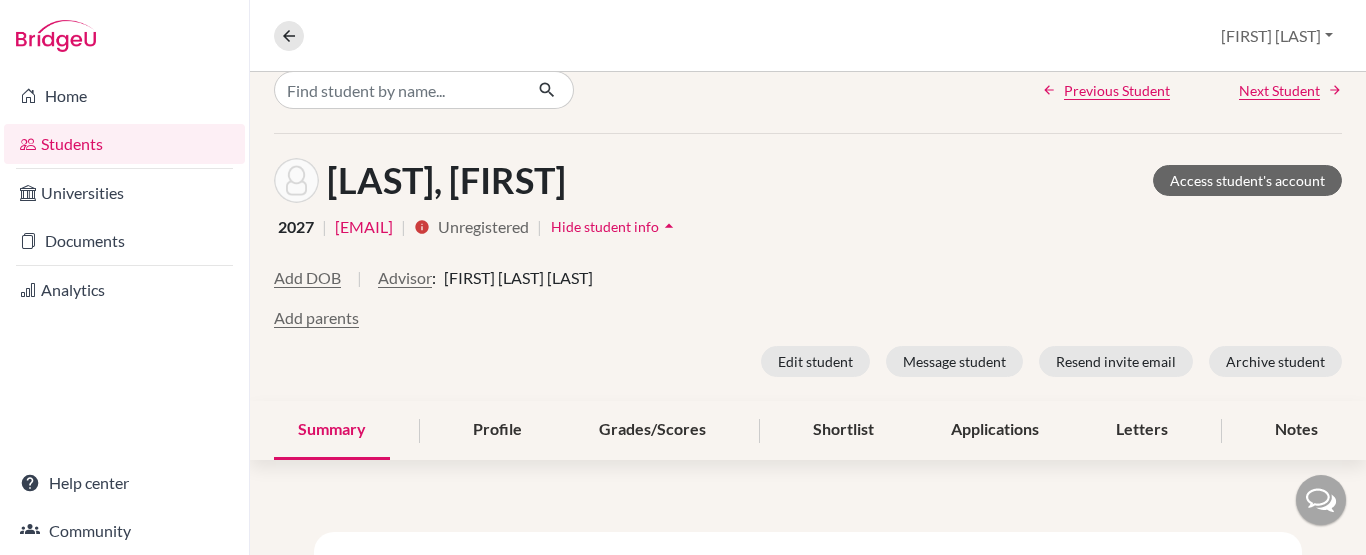 scroll, scrollTop: 122, scrollLeft: 0, axis: vertical 